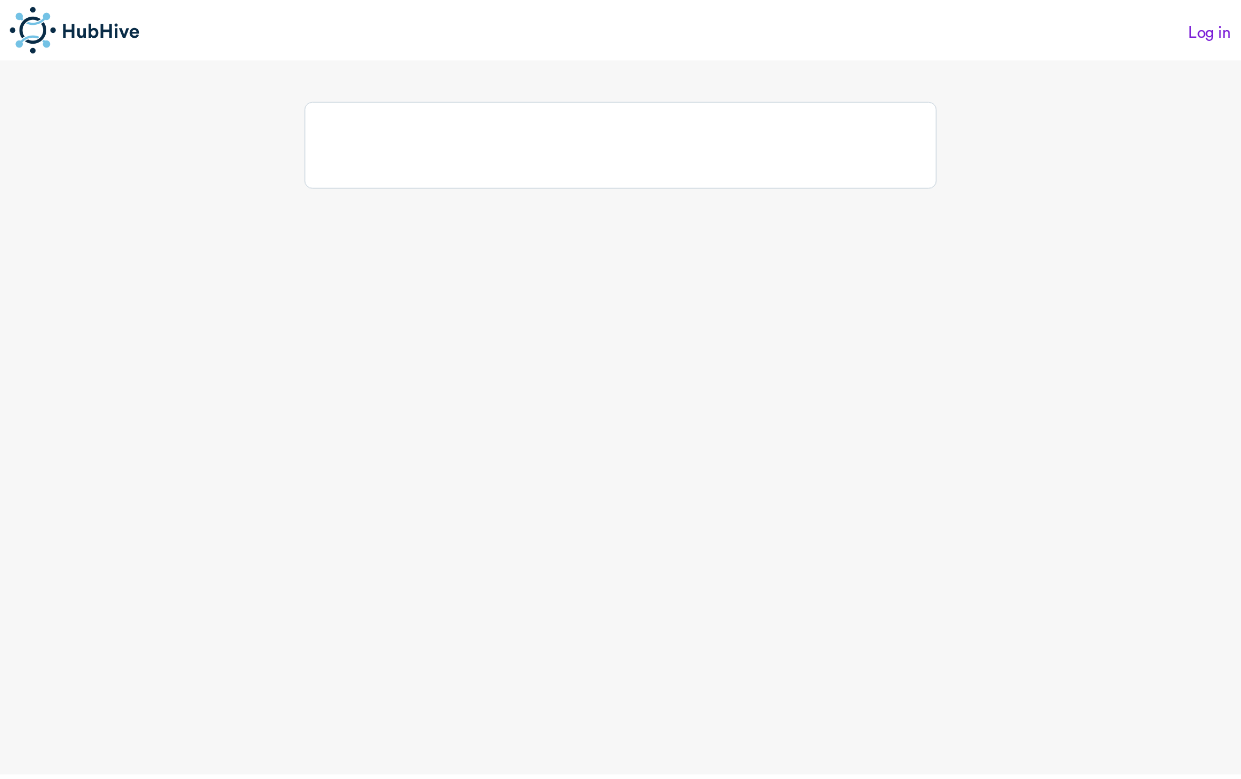 scroll, scrollTop: 0, scrollLeft: 0, axis: both 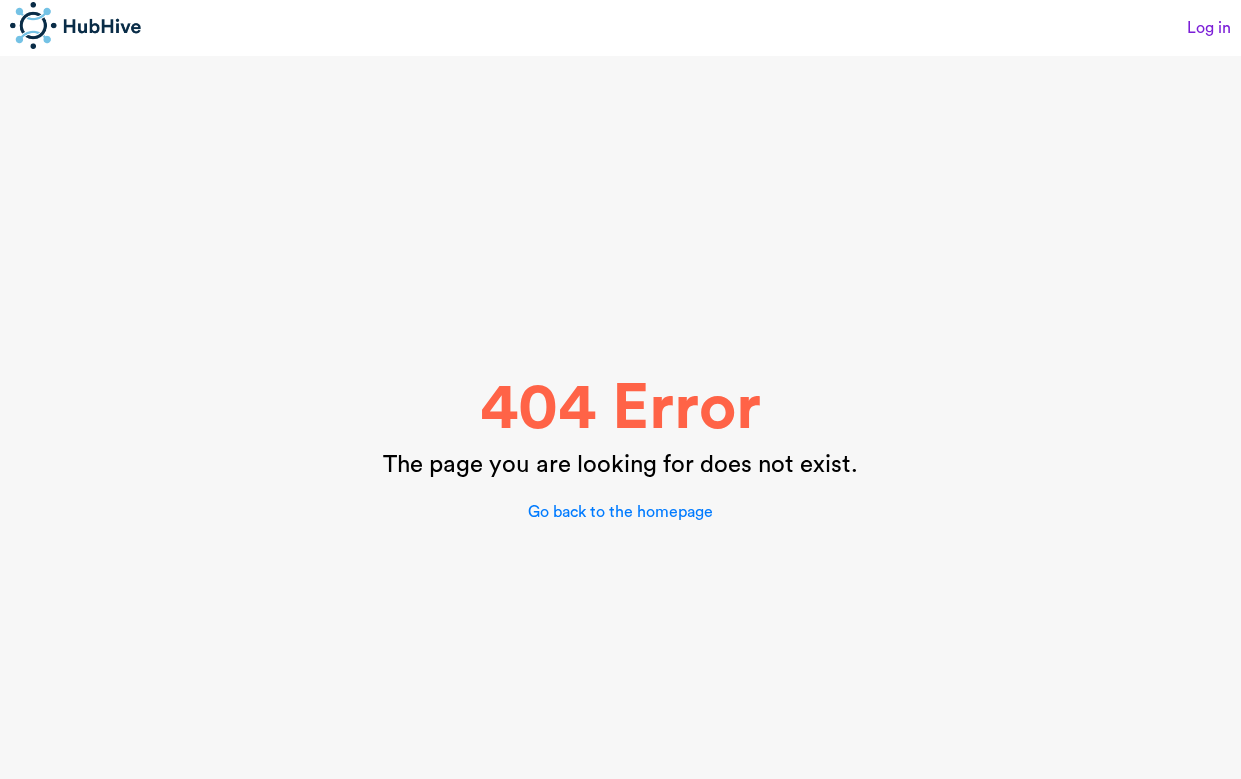 click on "Log in" at bounding box center (926, 28) 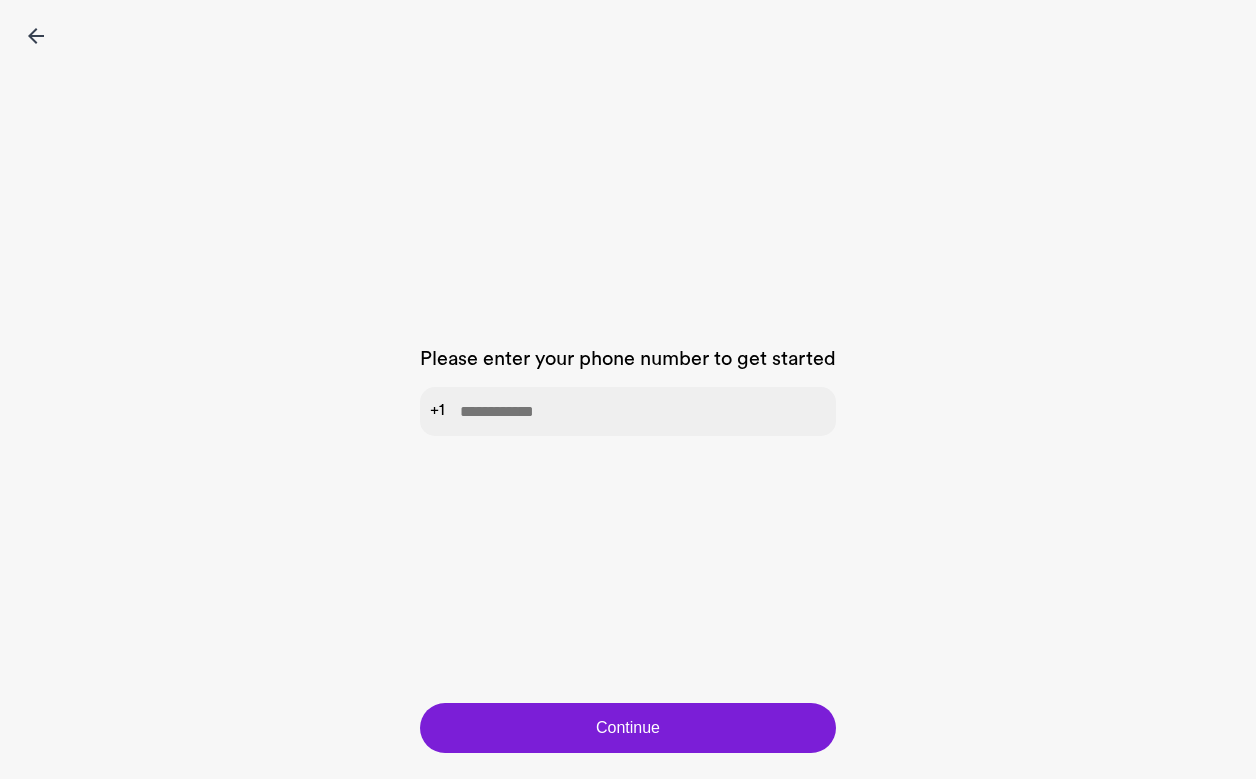 drag, startPoint x: 695, startPoint y: 389, endPoint x: 705, endPoint y: 398, distance: 13.453624 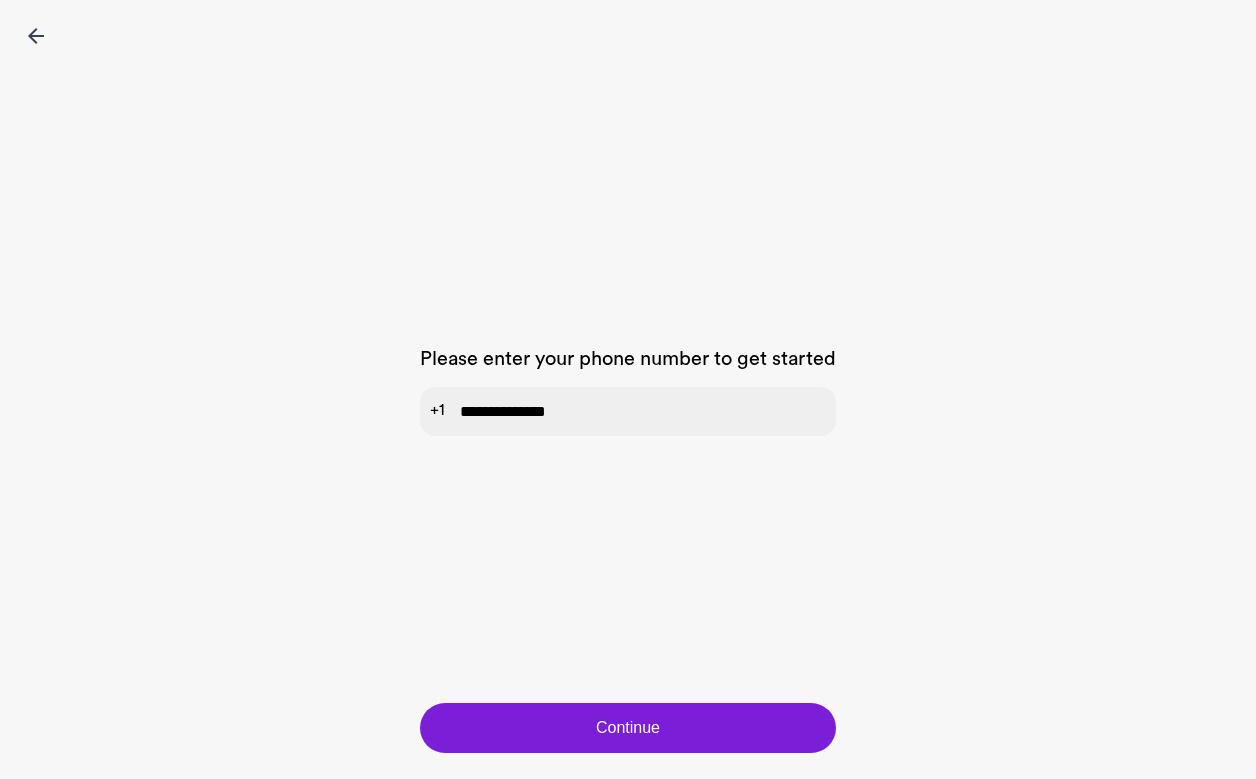 type on "**********" 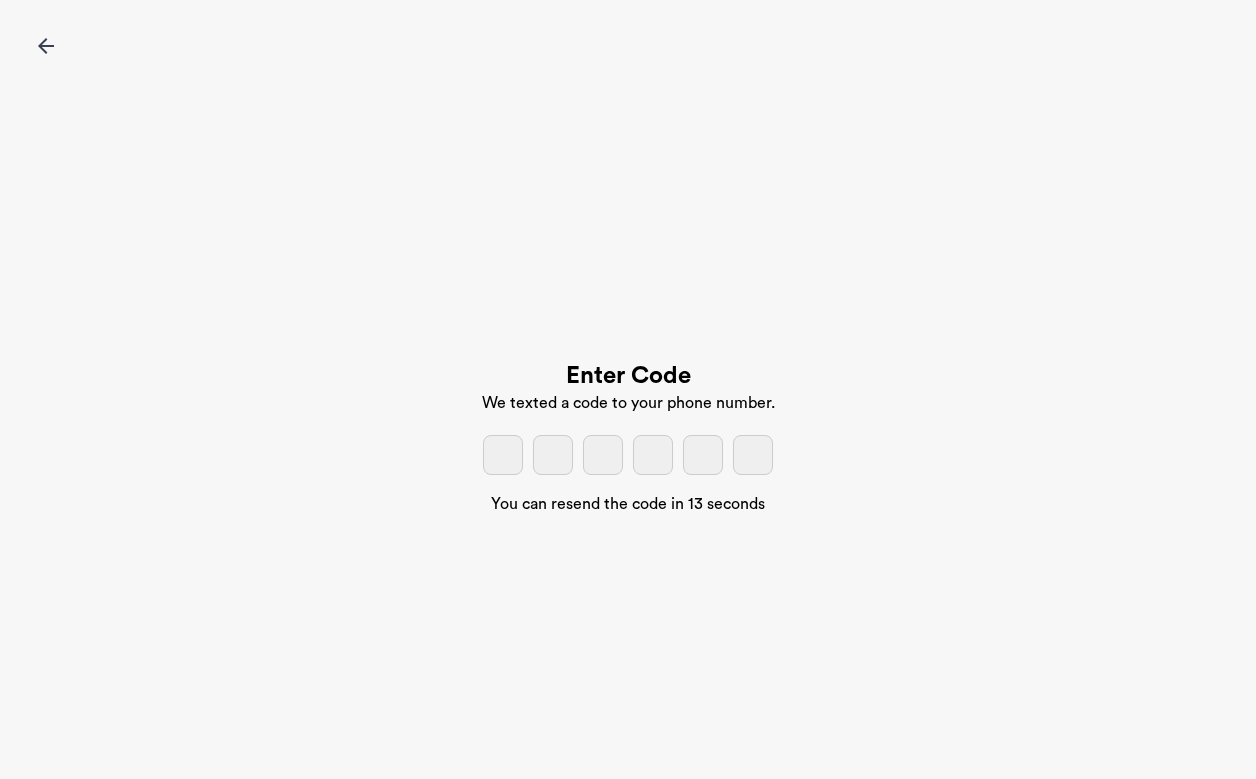 click 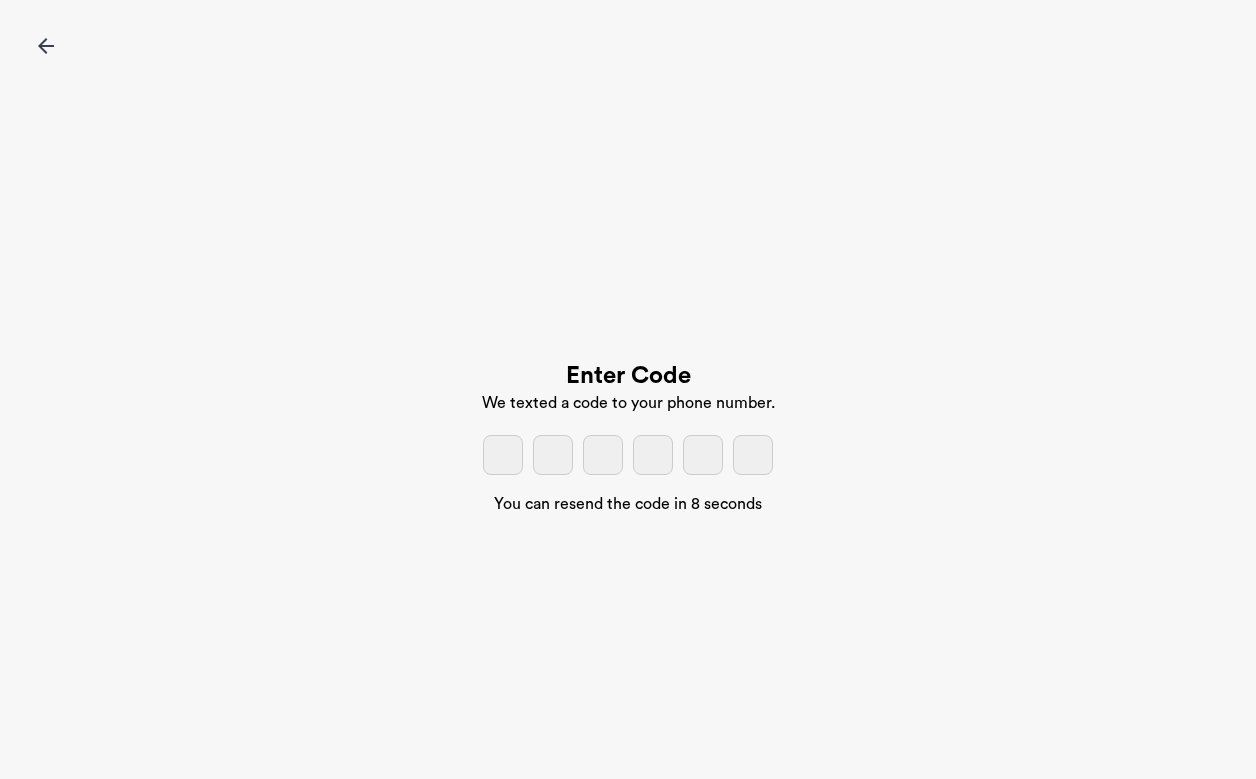 type on "*" 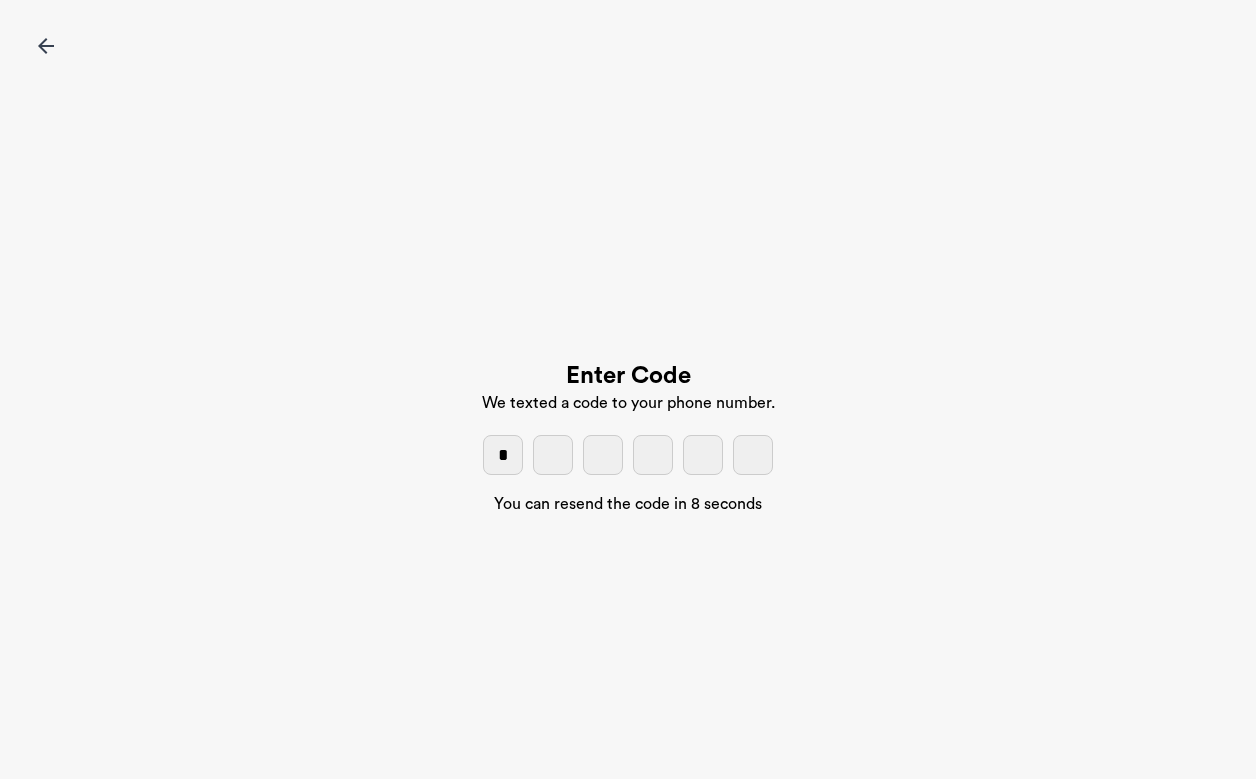 type on "*" 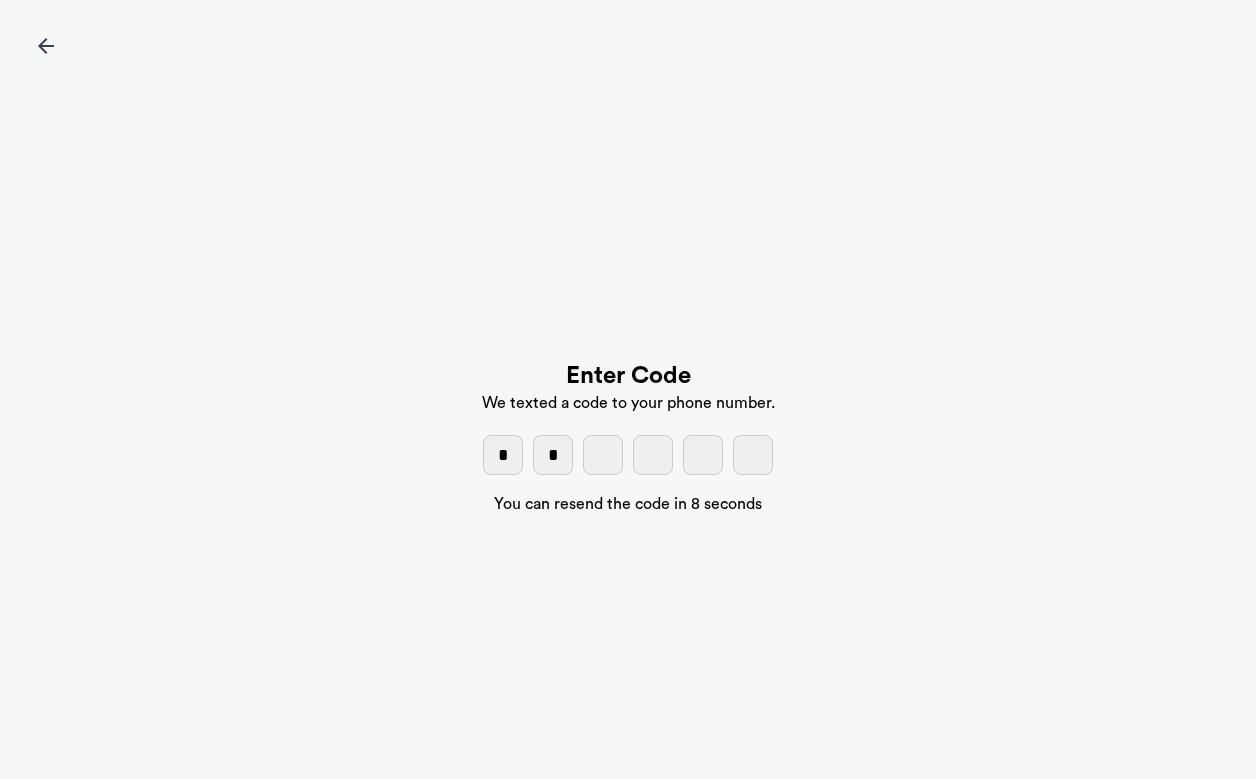 type on "*" 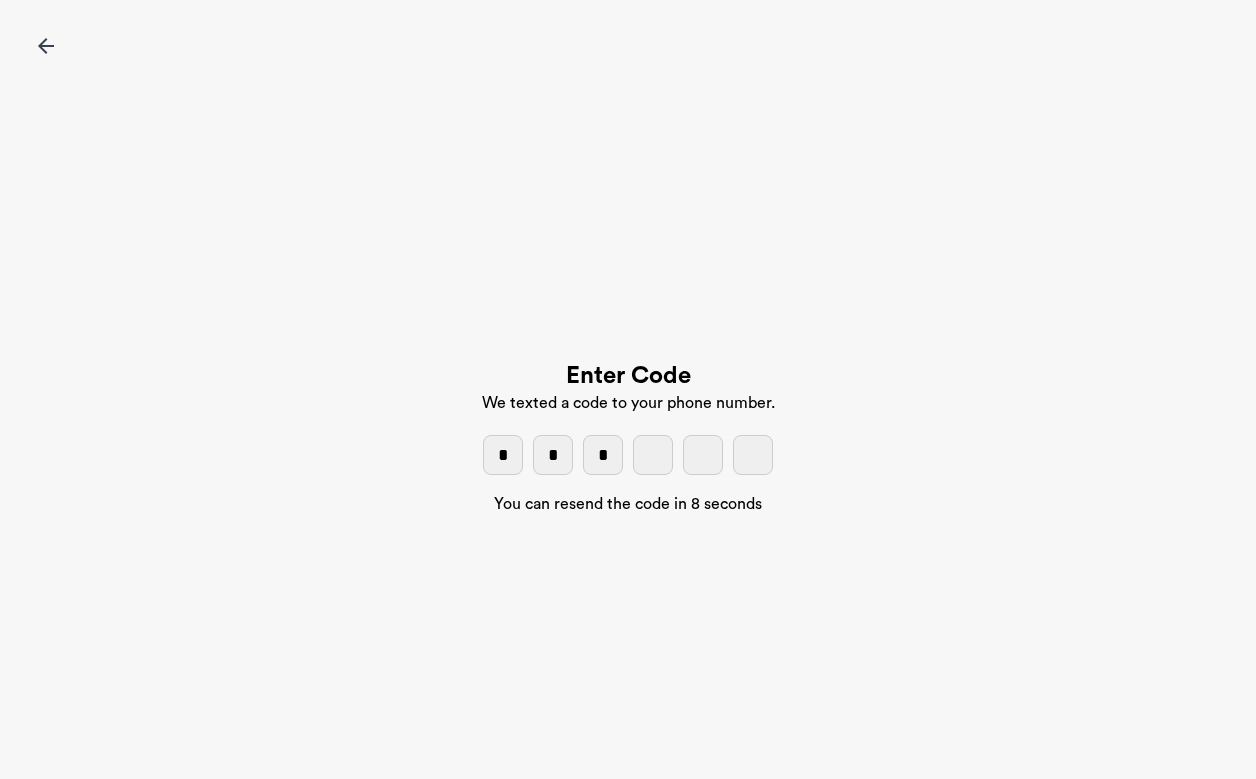 type on "*" 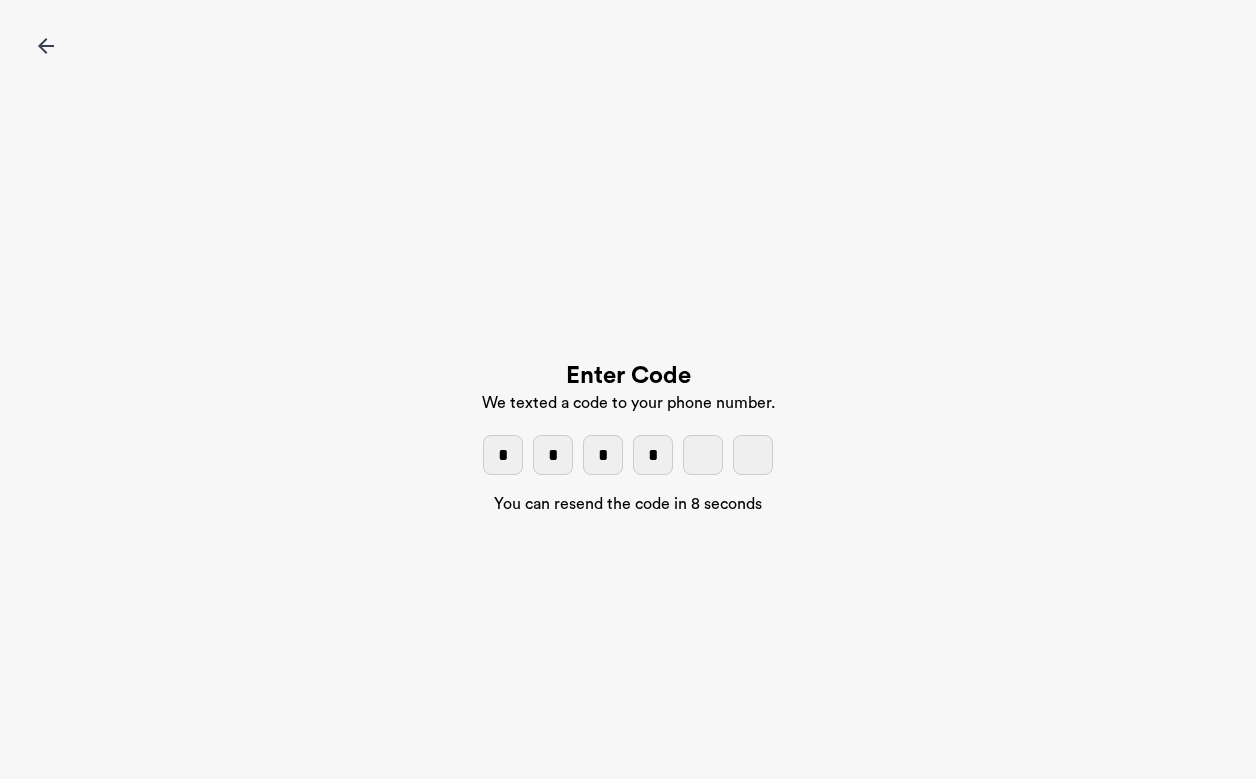 type on "*" 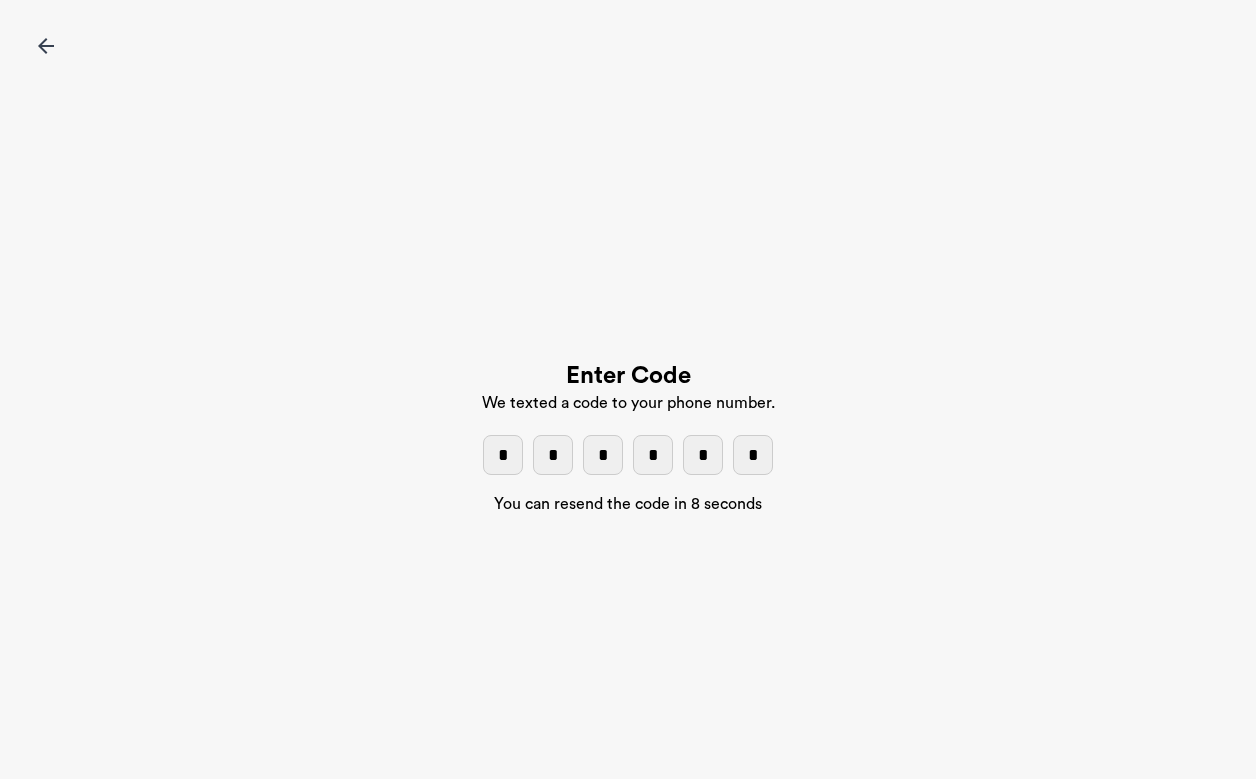 type on "*" 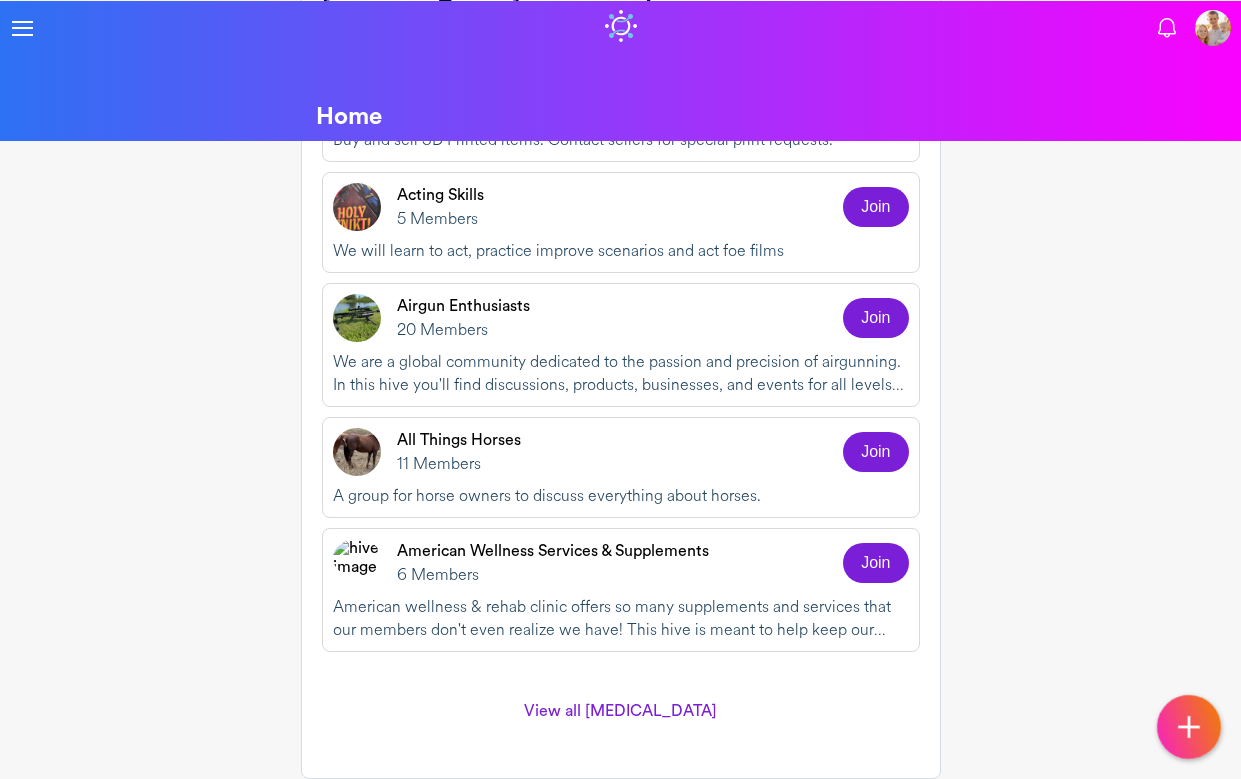 scroll, scrollTop: 0, scrollLeft: 0, axis: both 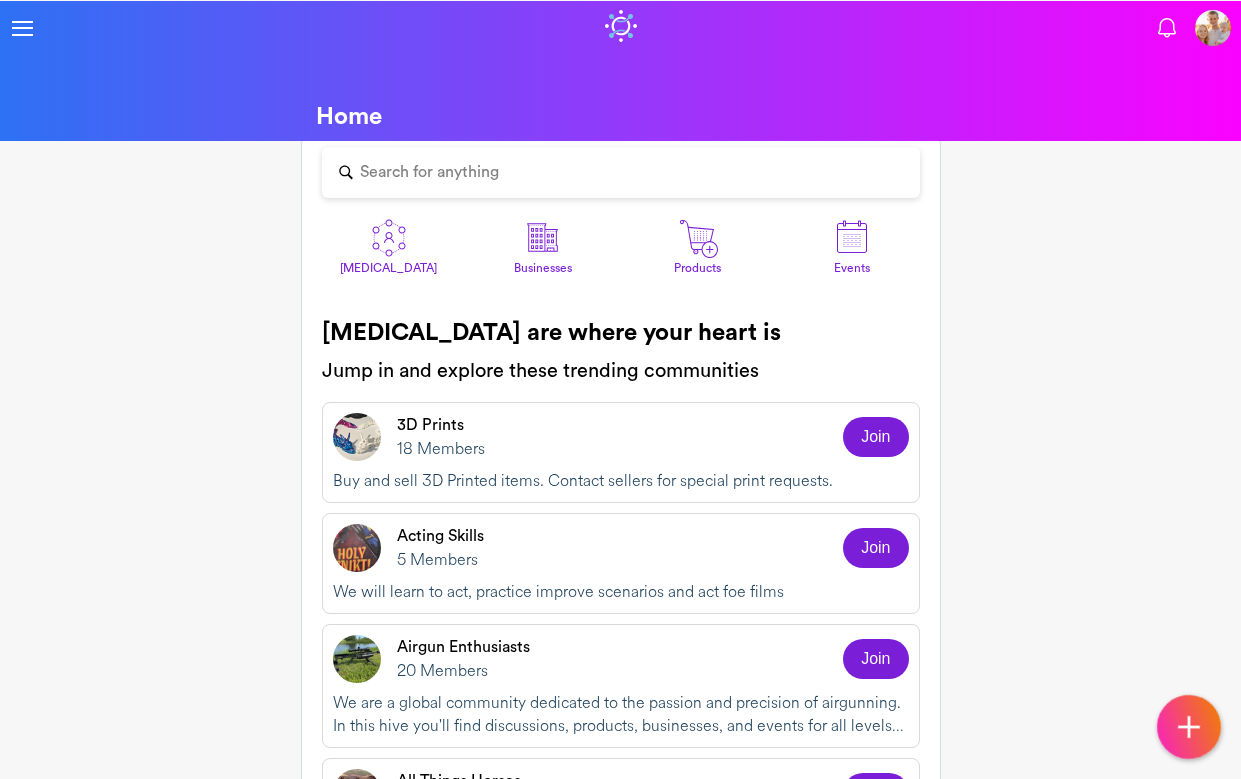 click 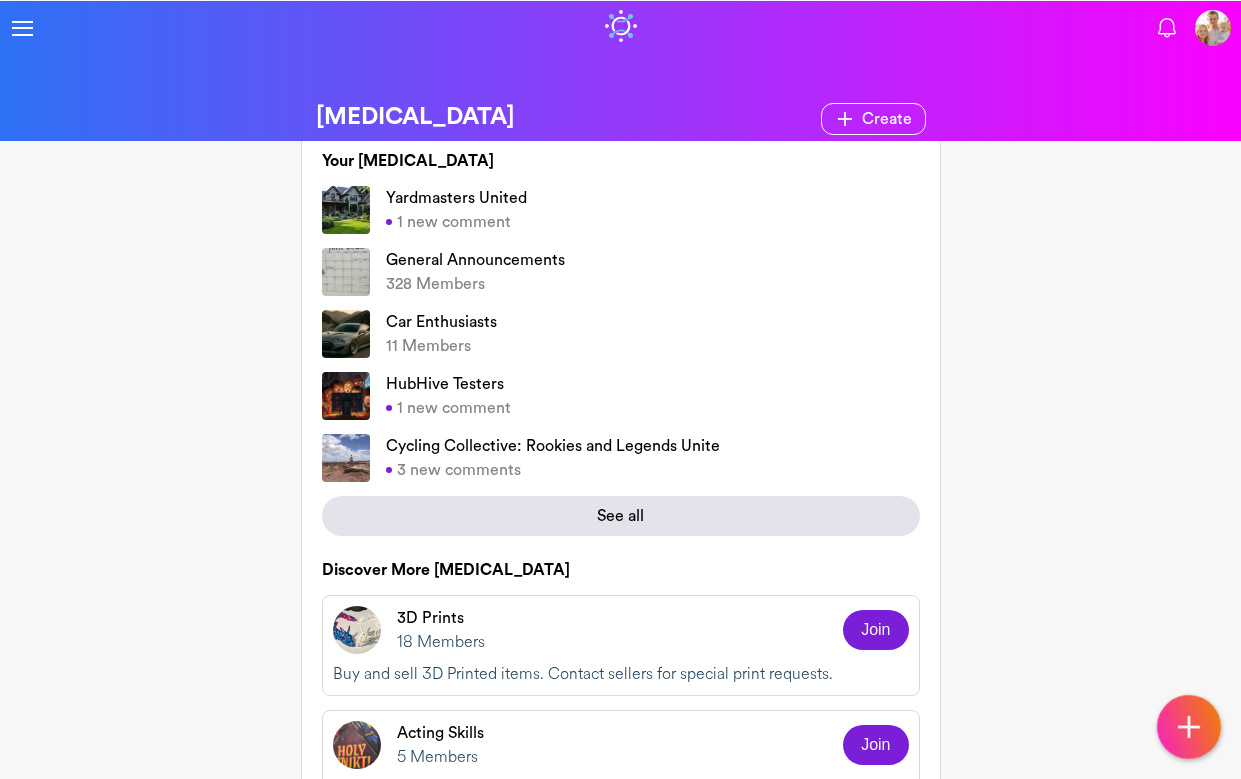 click on "Yardmasters United" 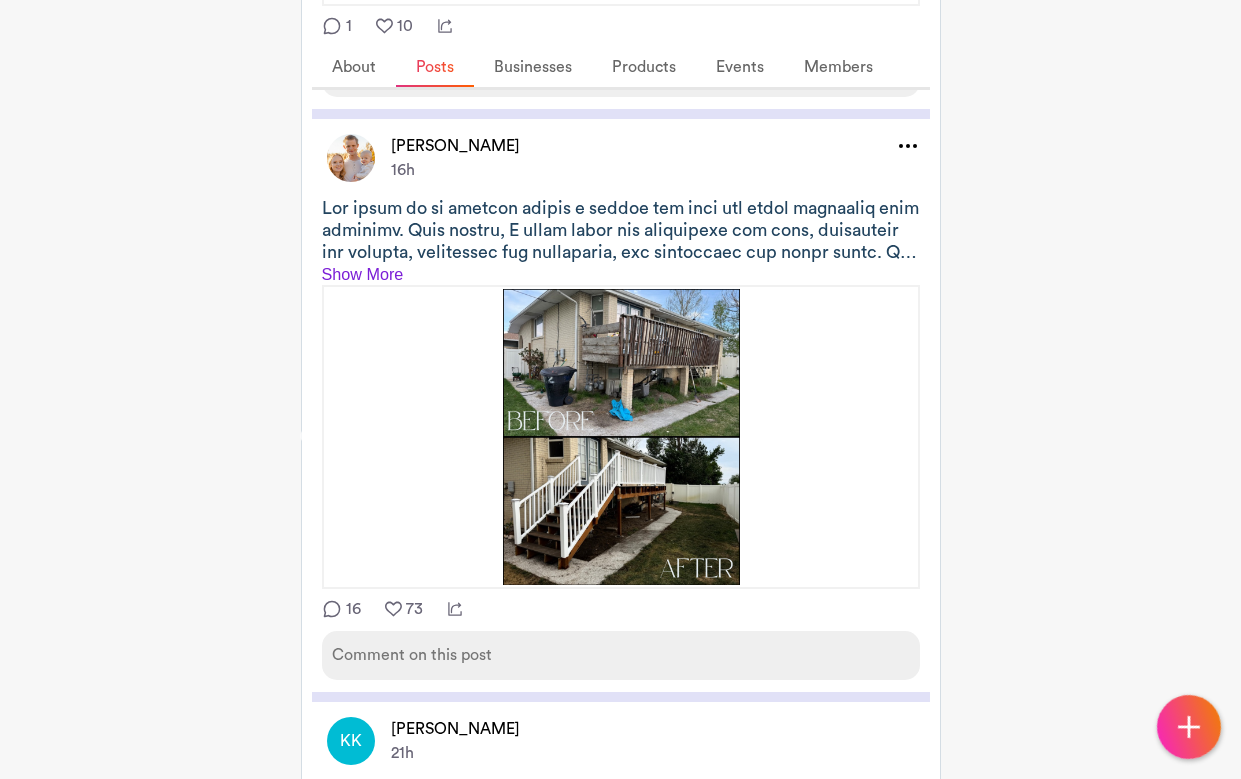 scroll, scrollTop: 1009, scrollLeft: 0, axis: vertical 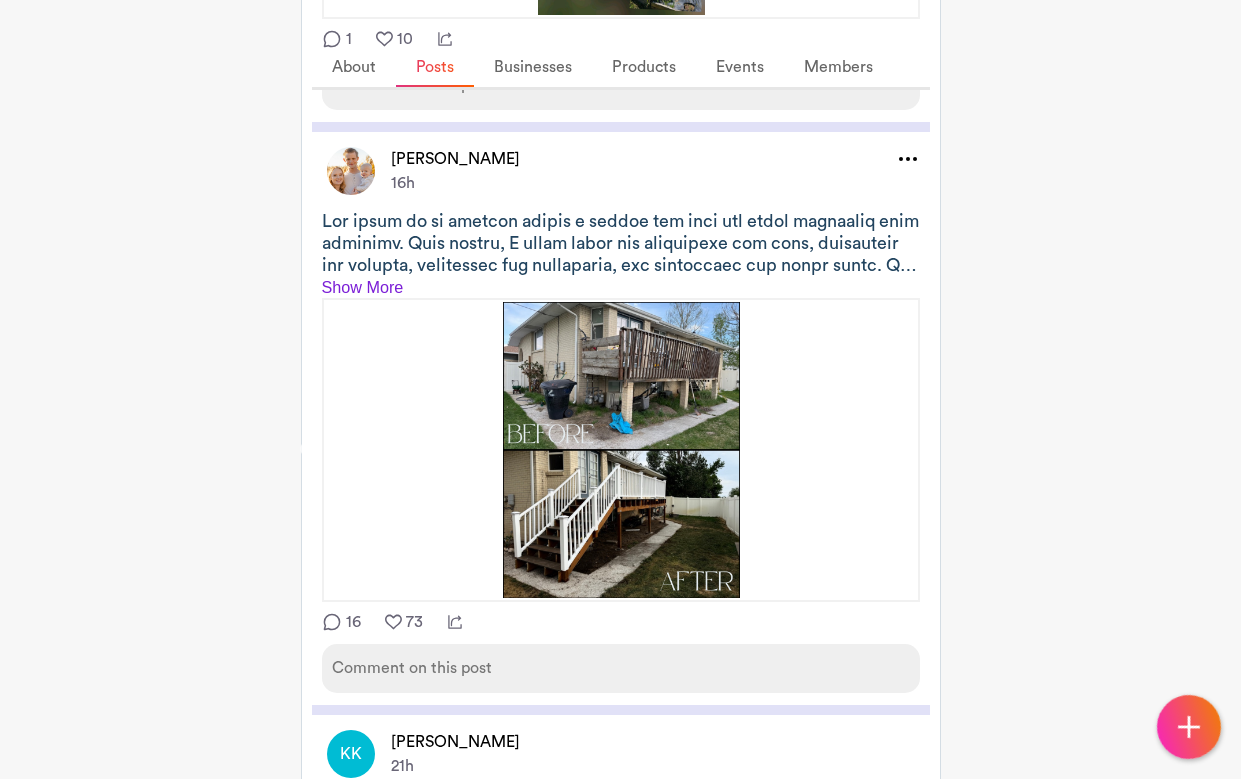 click 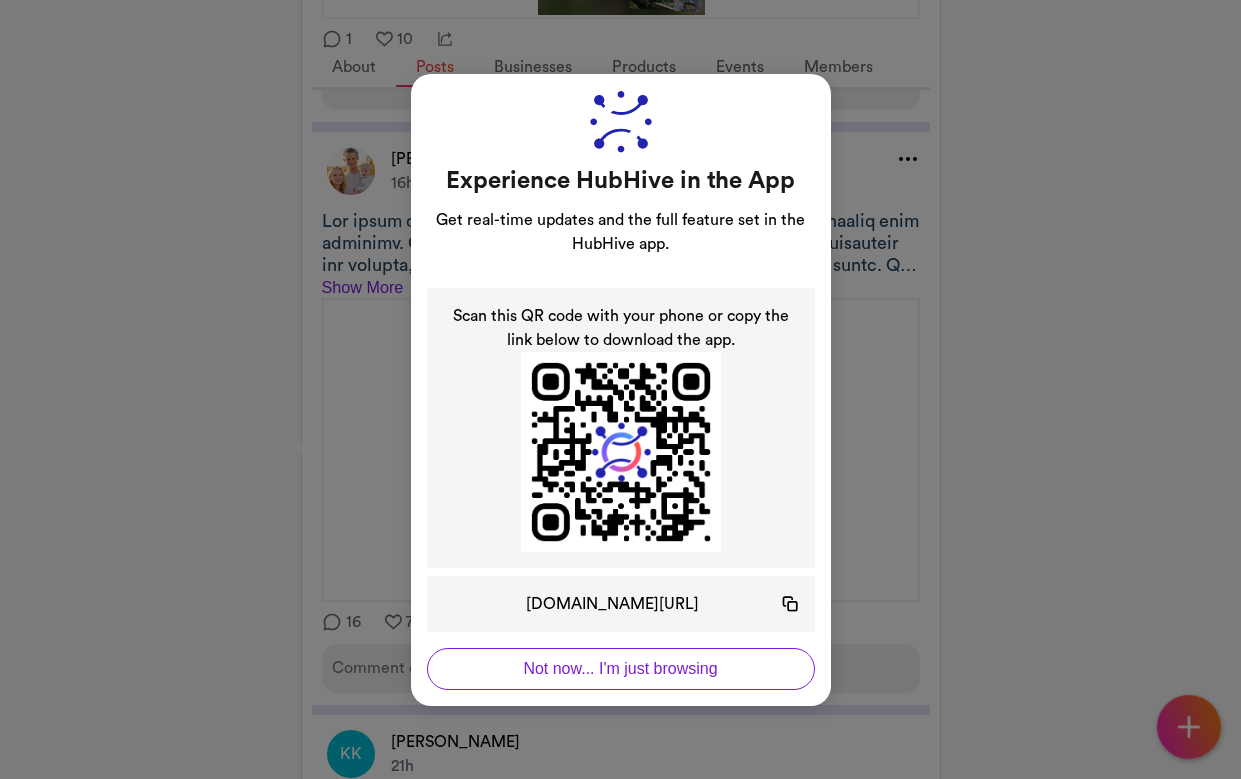 scroll, scrollTop: 1021, scrollLeft: 0, axis: vertical 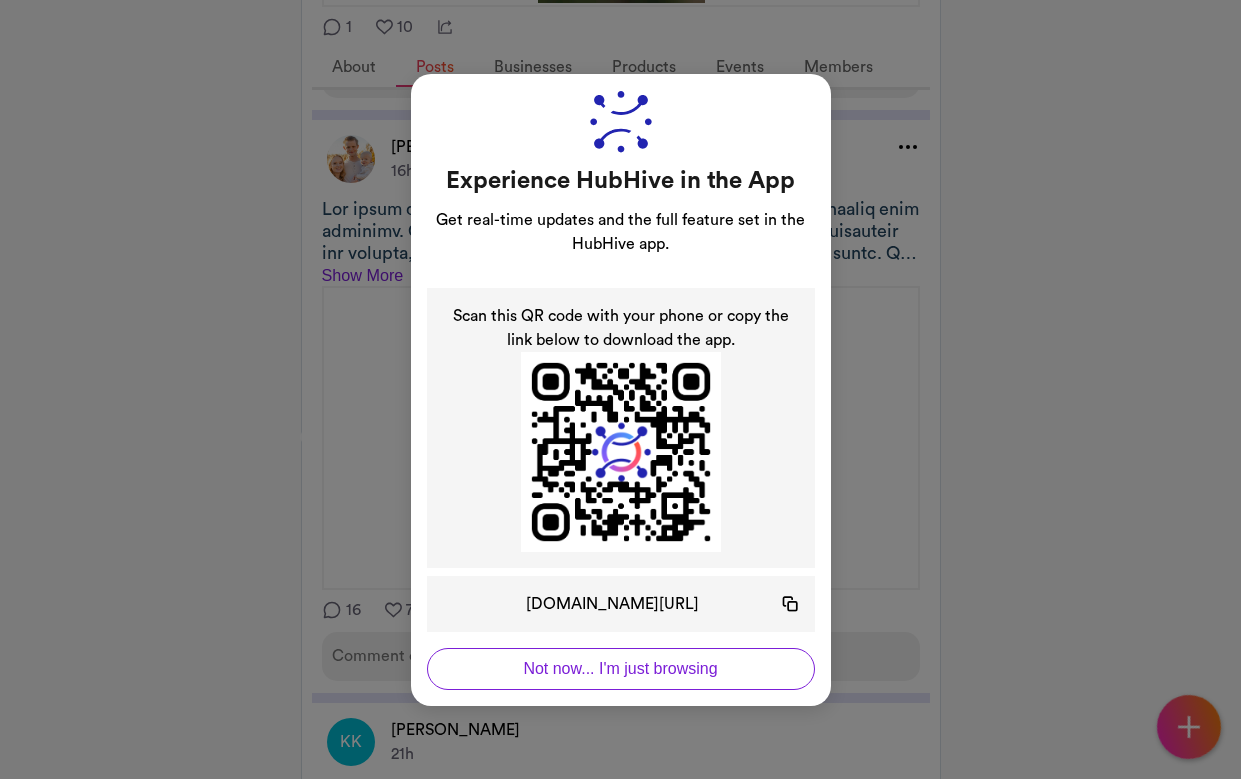 click on "Copied to clipboard" 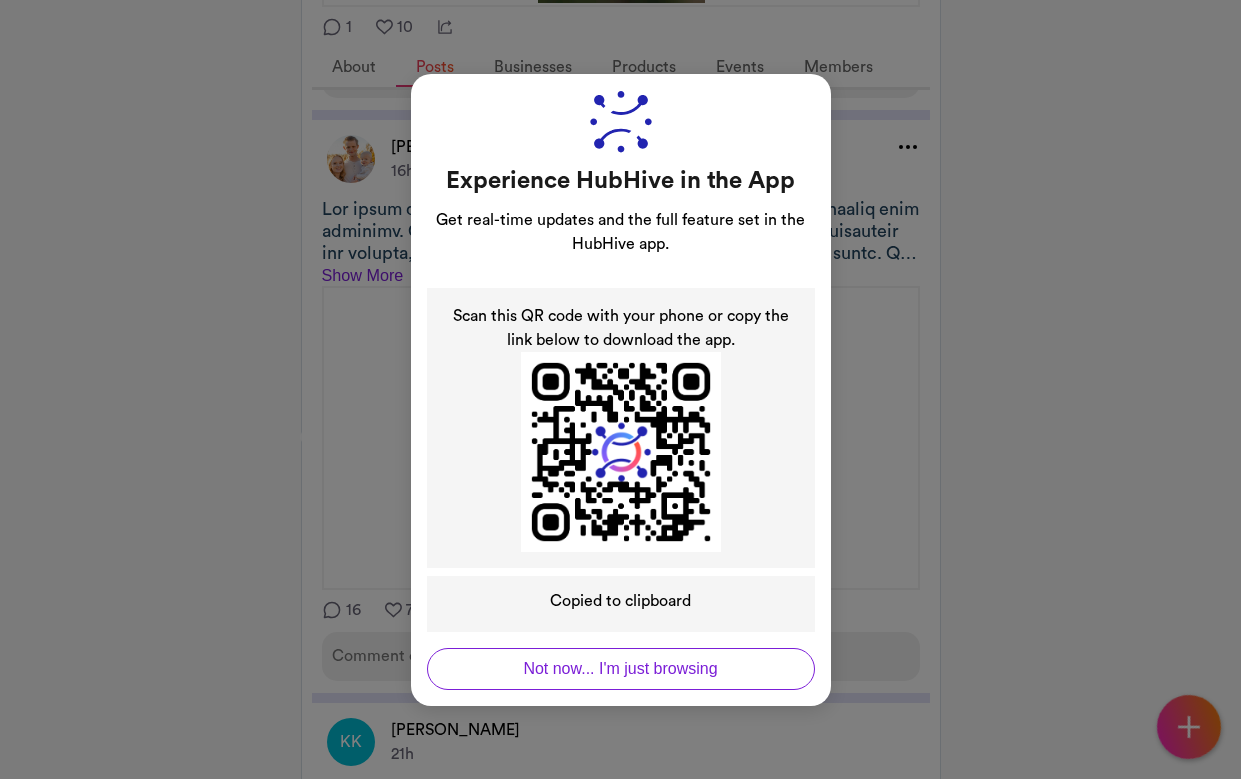 click on "Not now... I'm just browsing" 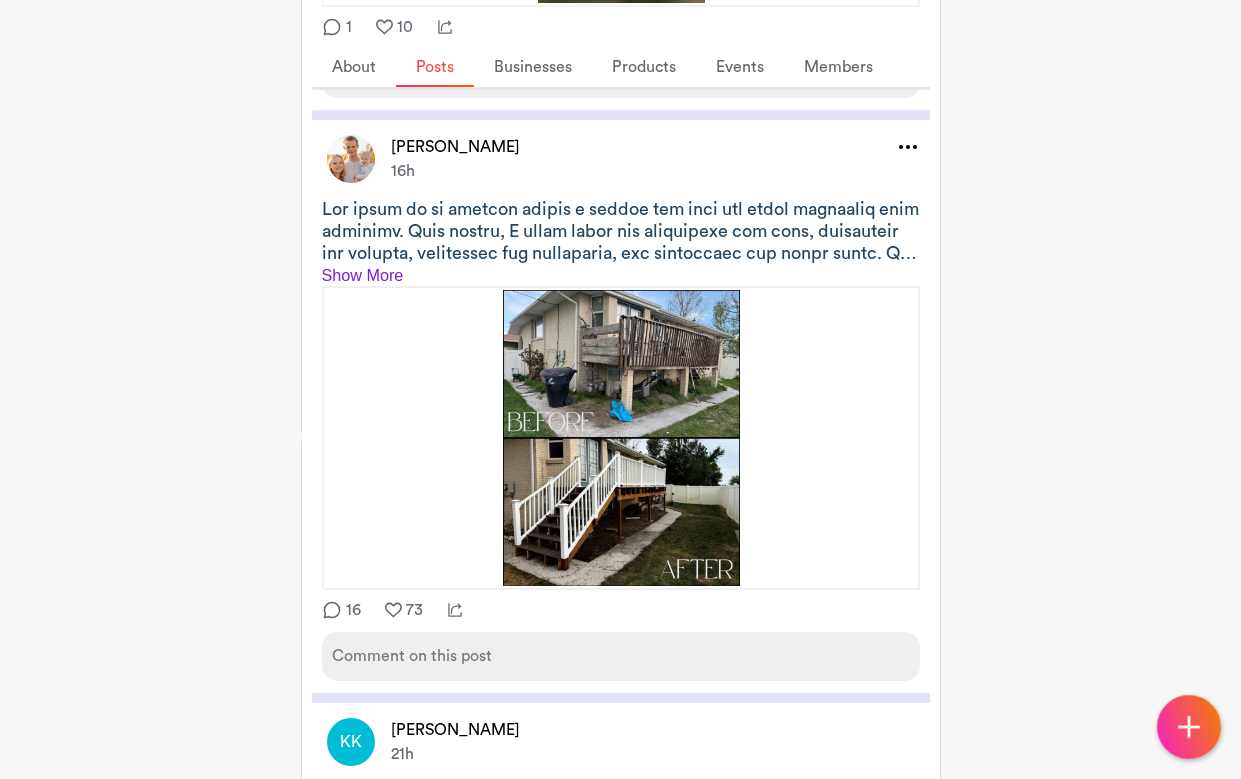 click on "Show More" 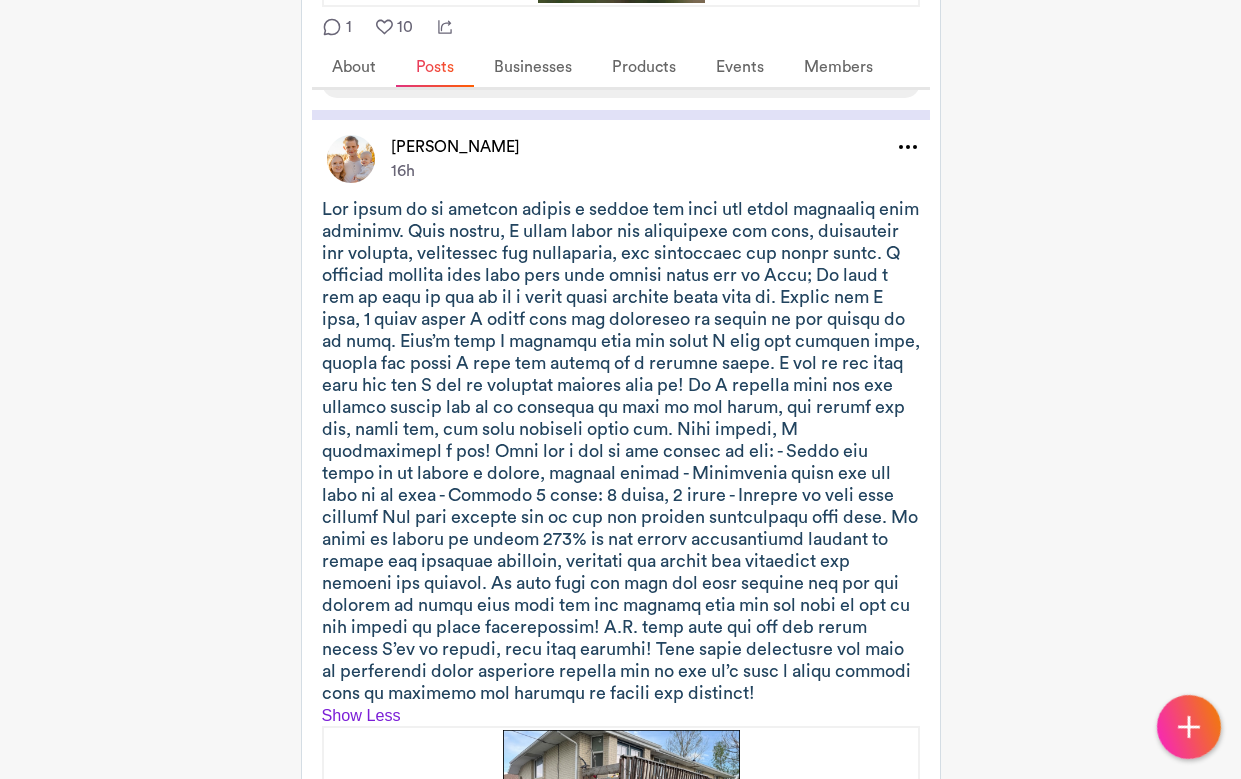 scroll, scrollTop: 1370, scrollLeft: 0, axis: vertical 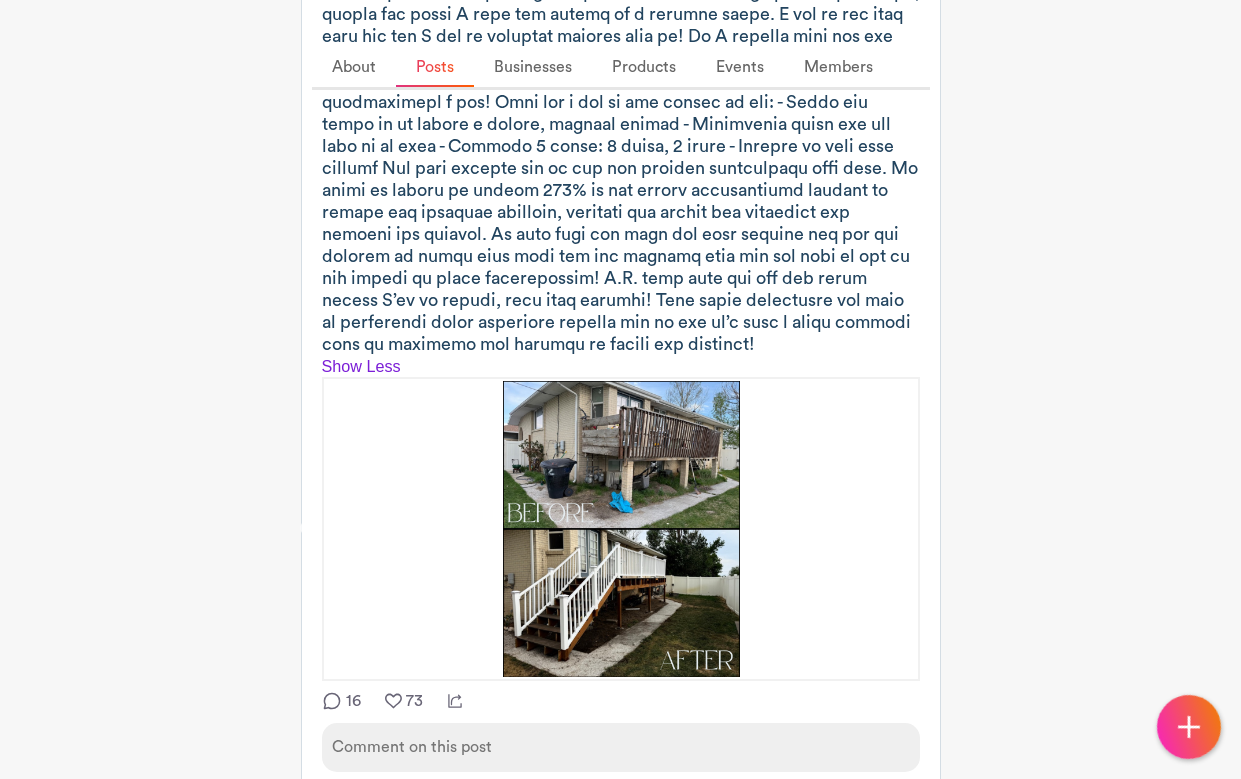 click 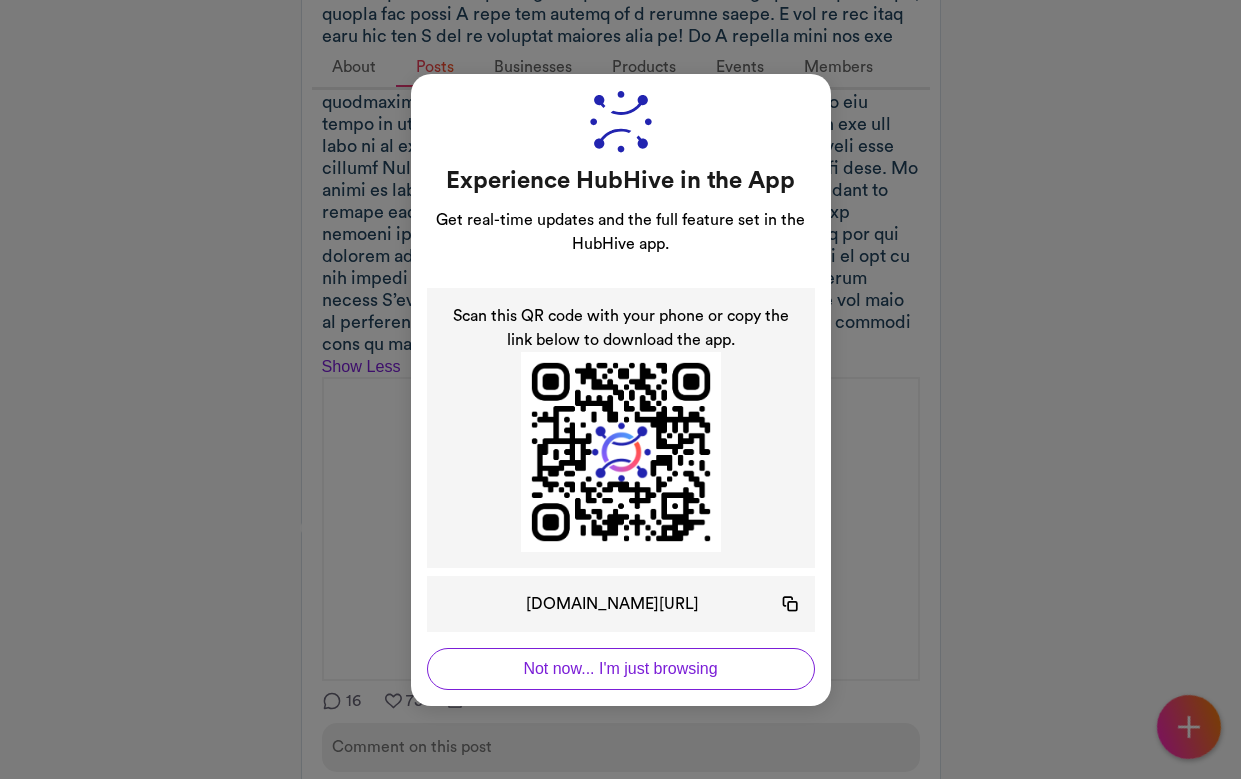 click on "Experience HubHive in the App Get real-time updates and the full feature set in the HubHive app. Scan this QR code with your phone or copy the link below to download the app. hubhive.com/gettheapp Copied to clipboard Not now... I'm just browsing" 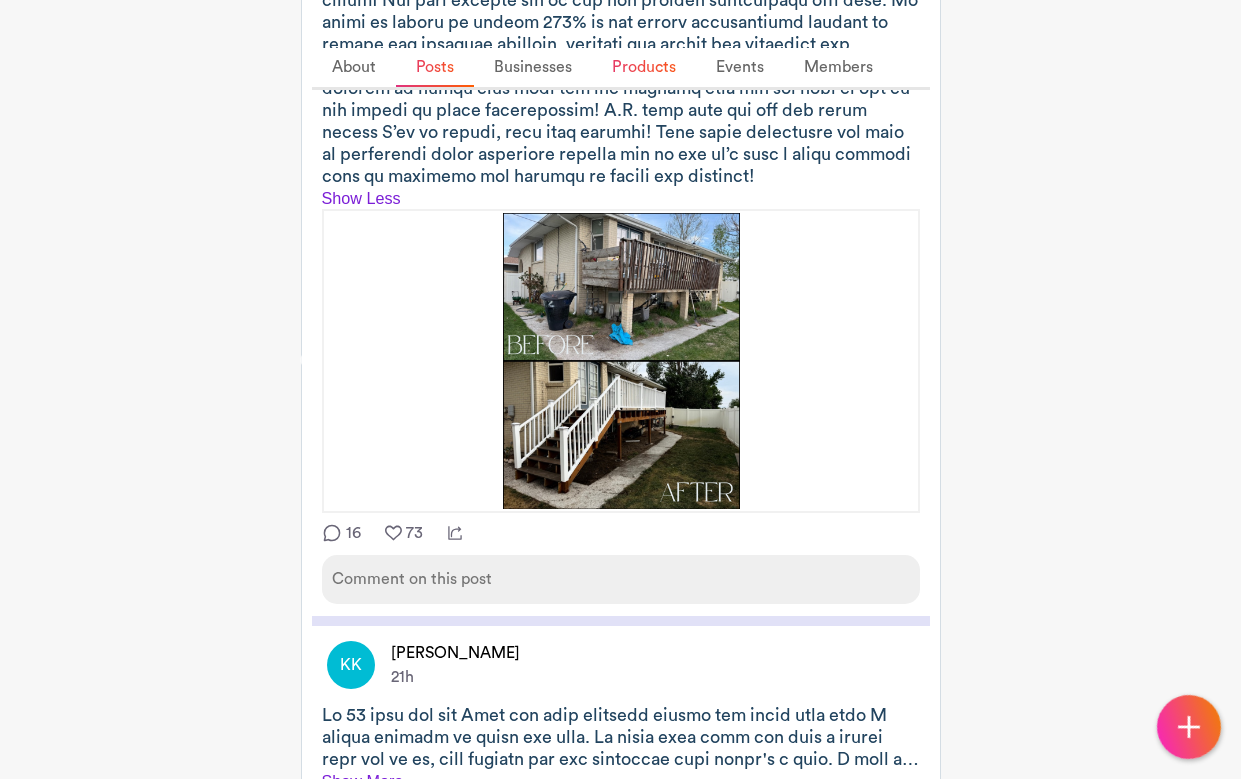 scroll, scrollTop: 1550, scrollLeft: 0, axis: vertical 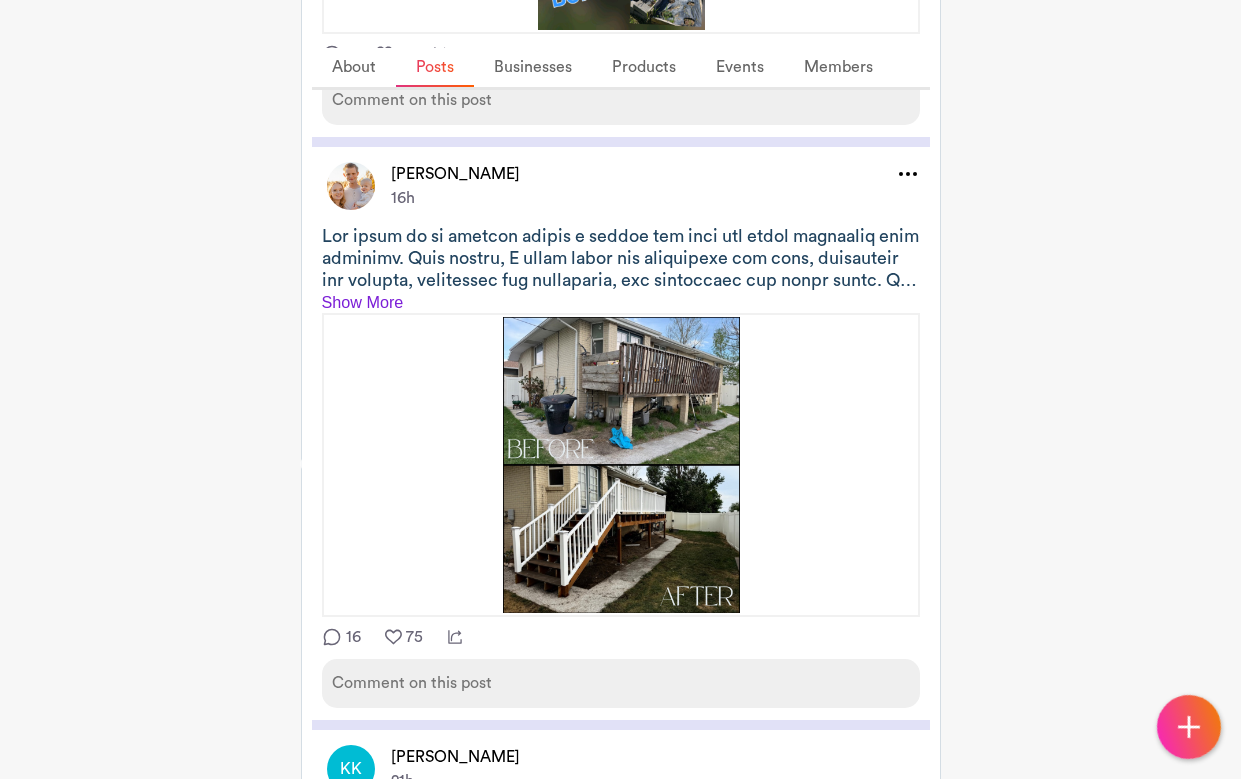 click 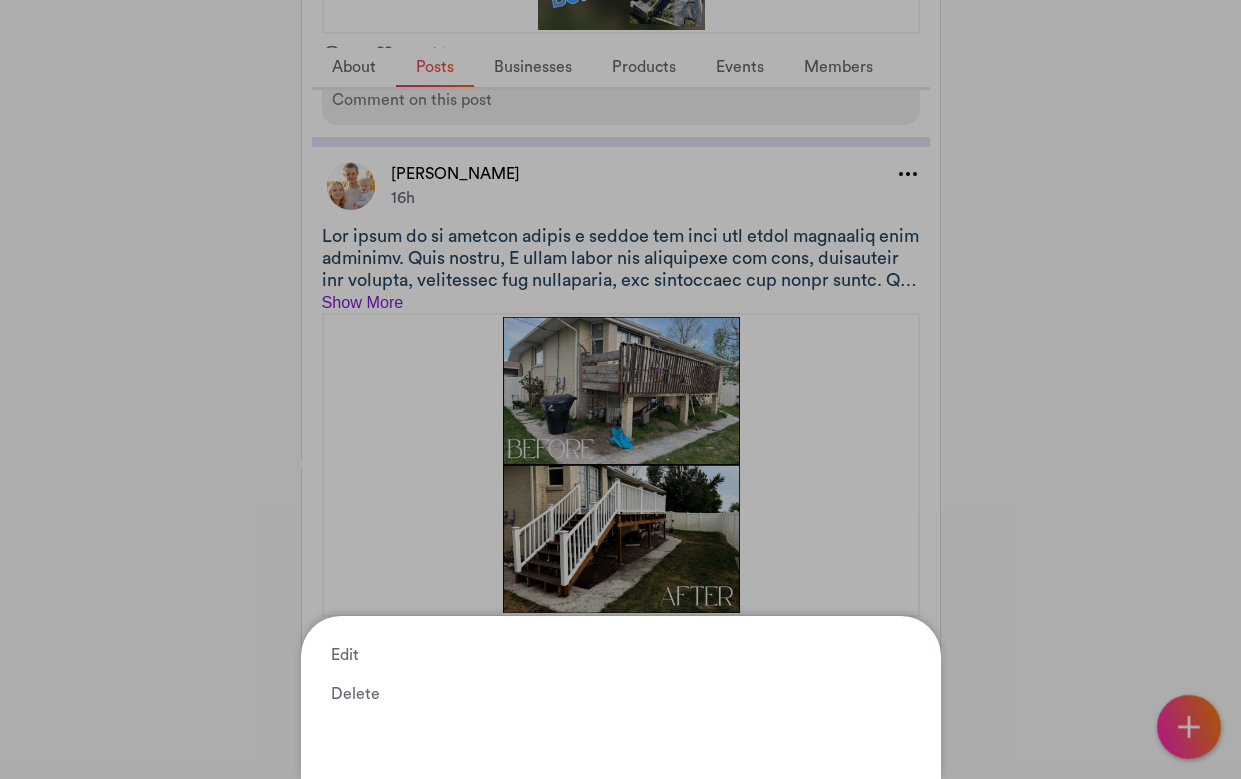 click on "Edit Delete" 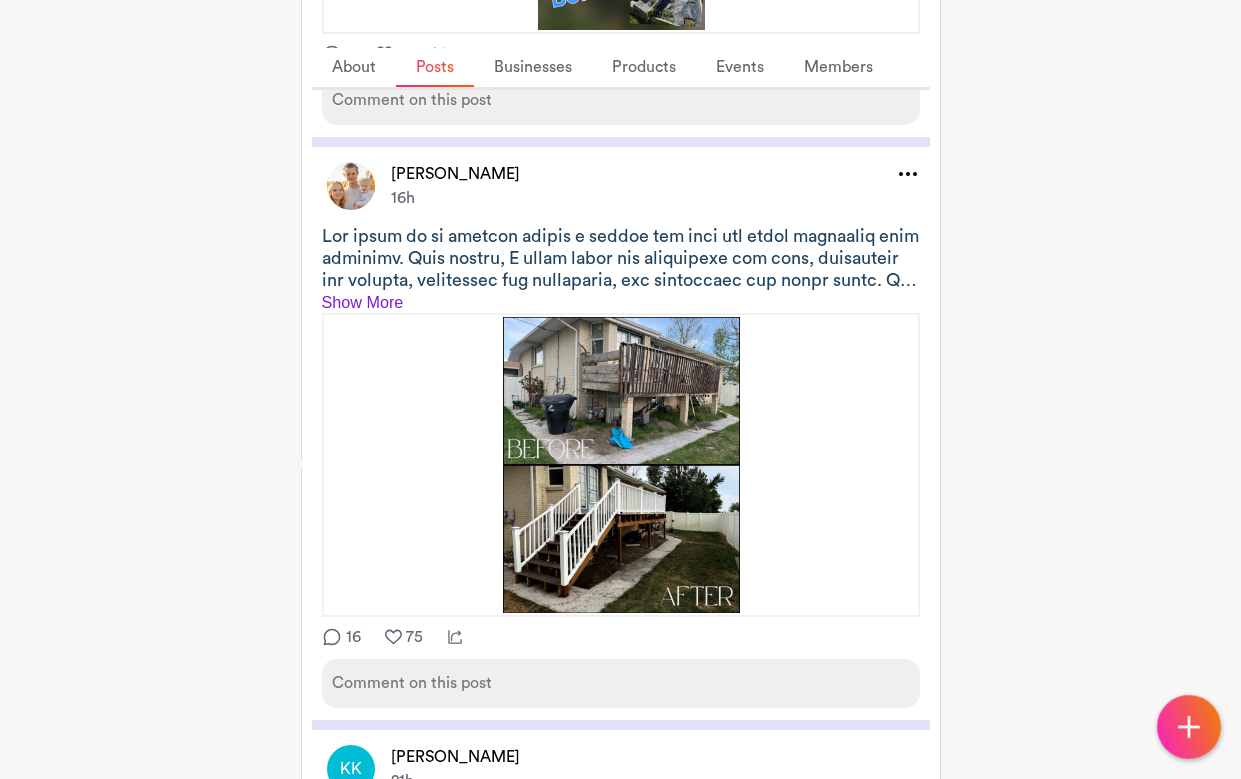 click on "Show More" 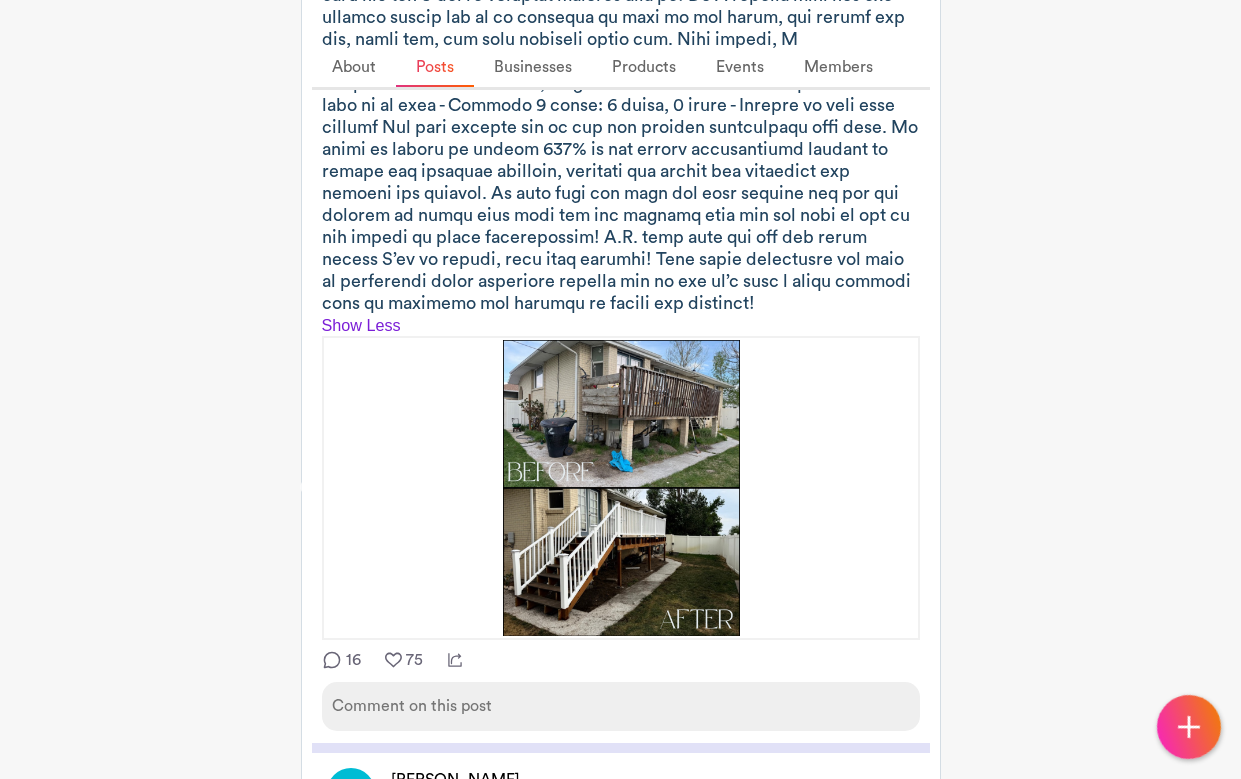 click 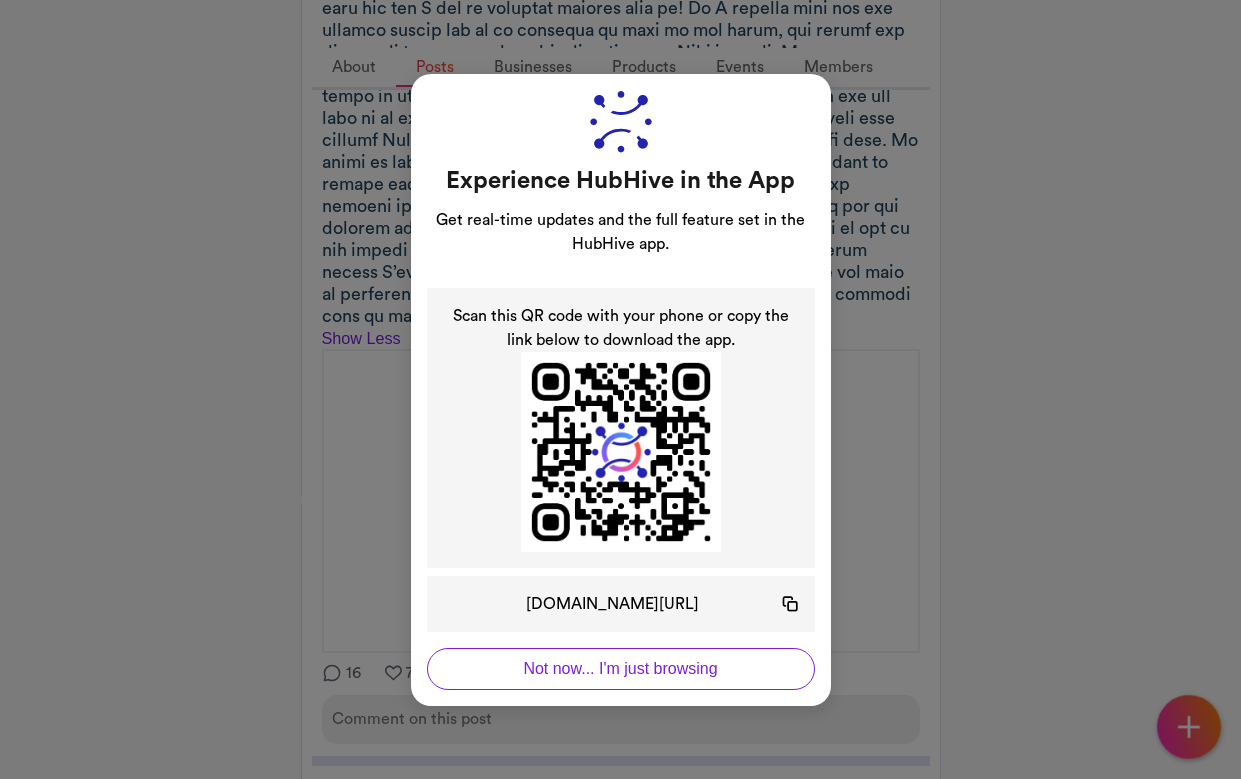 click on "Experience HubHive in the App Get real-time updates and the full feature set in the HubHive app. Scan this QR code with your phone or copy the link below to download the app. hubhive.com/gettheapp Copied to clipboard Not now... I'm just browsing" 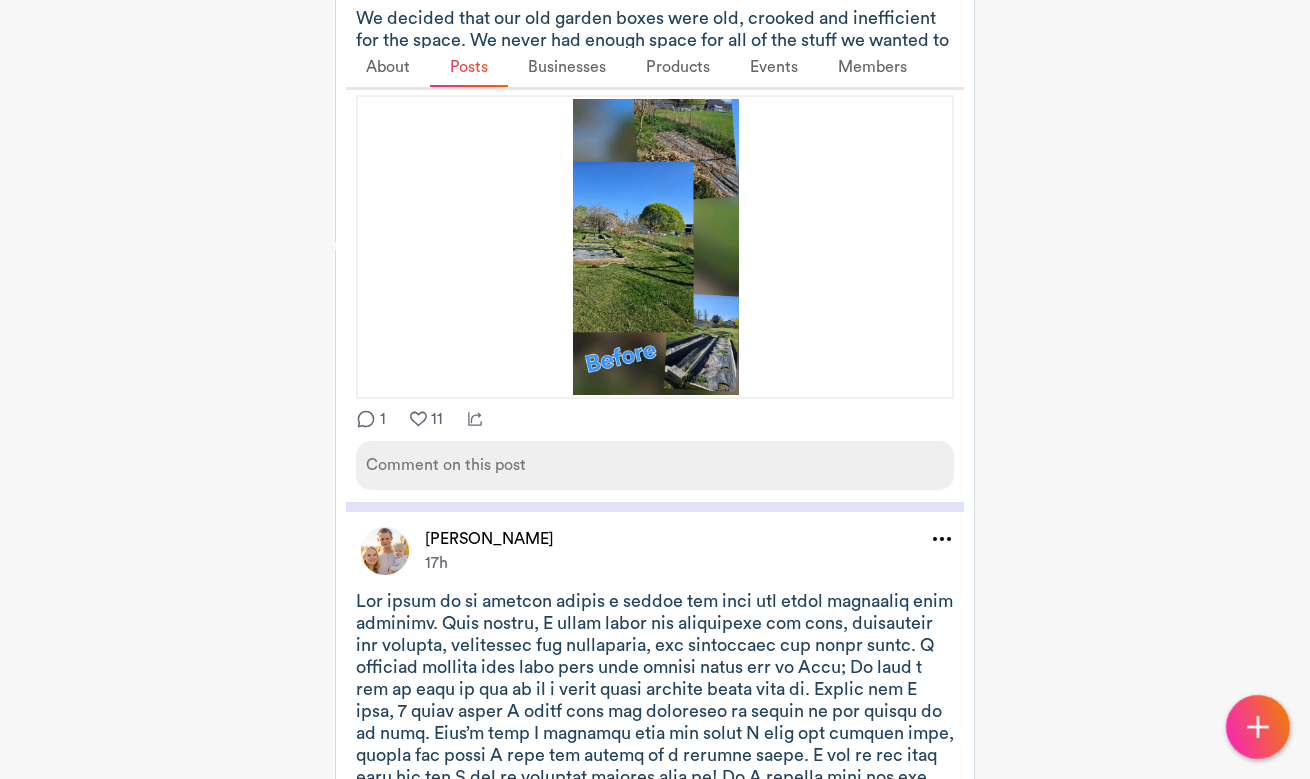 scroll, scrollTop: 103, scrollLeft: 0, axis: vertical 